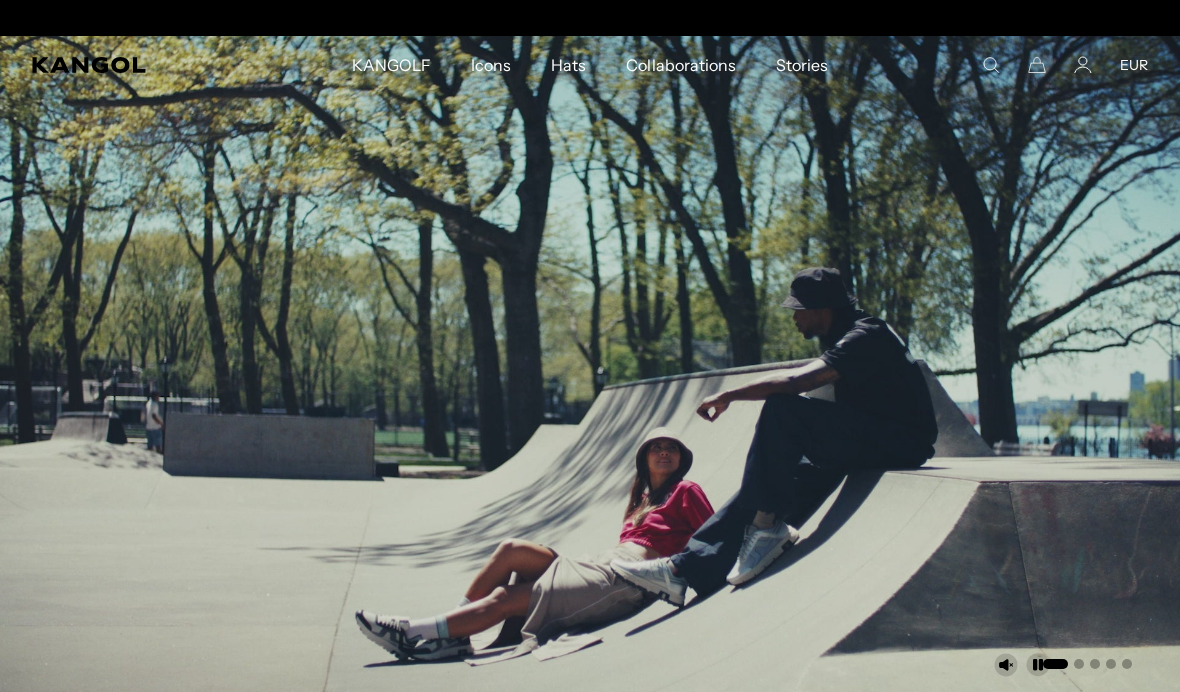 scroll, scrollTop: 0, scrollLeft: 0, axis: both 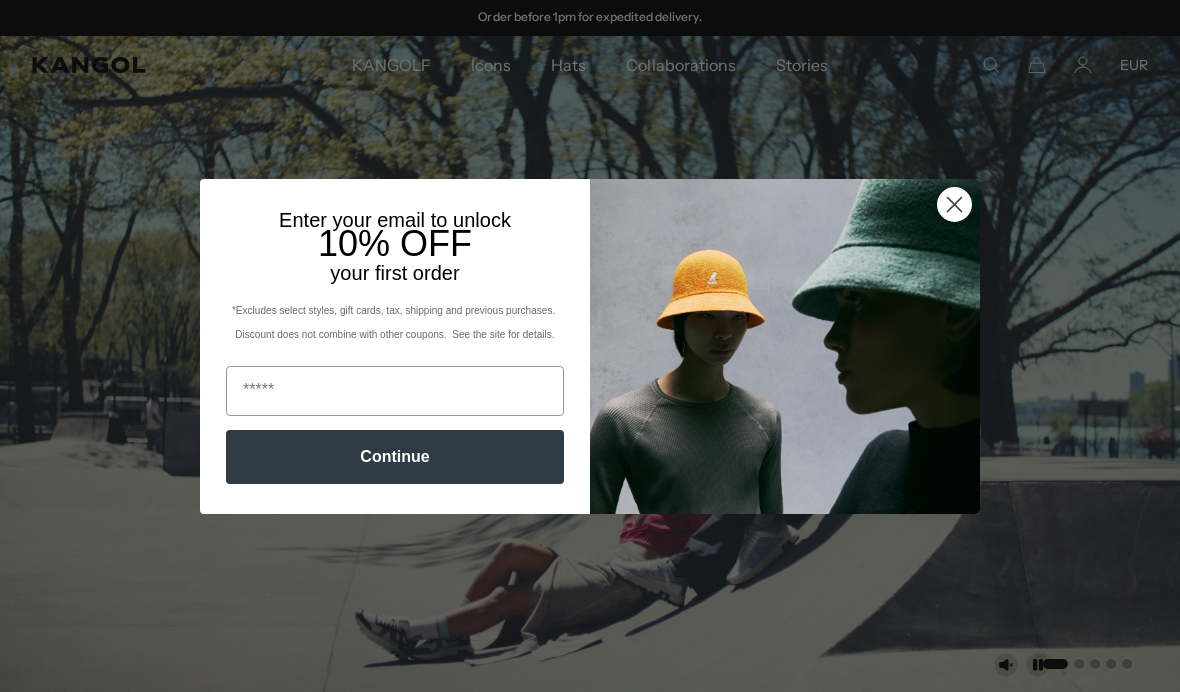 click at bounding box center [785, 346] 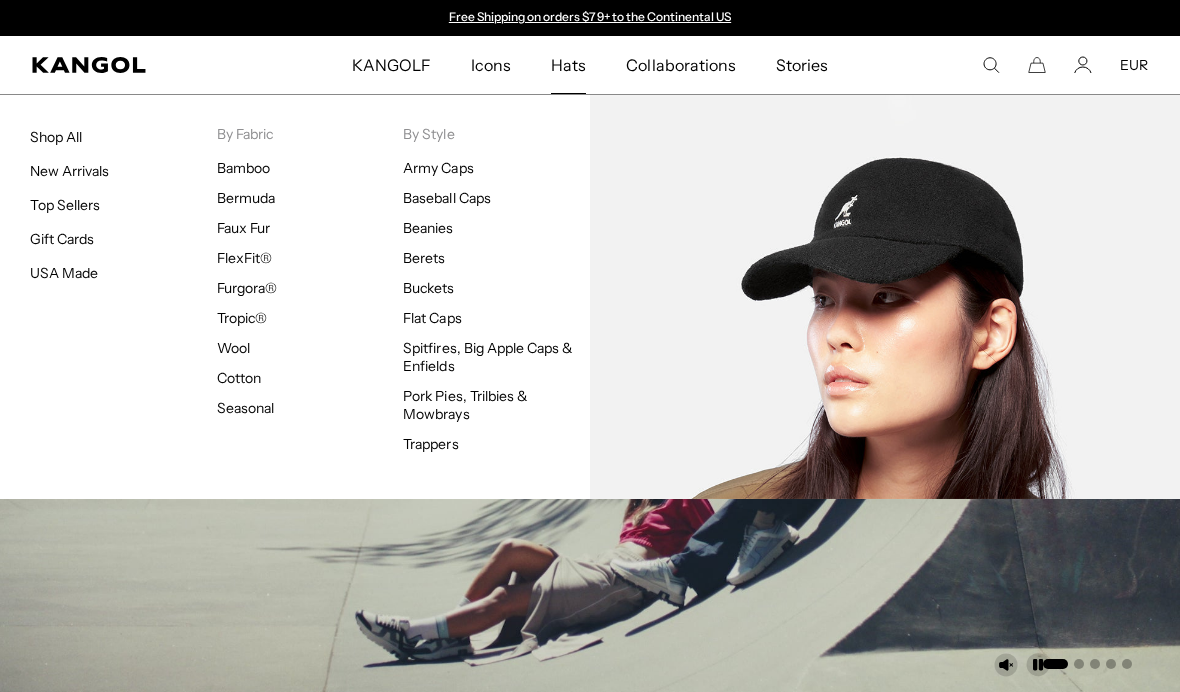 scroll, scrollTop: 0, scrollLeft: 412, axis: horizontal 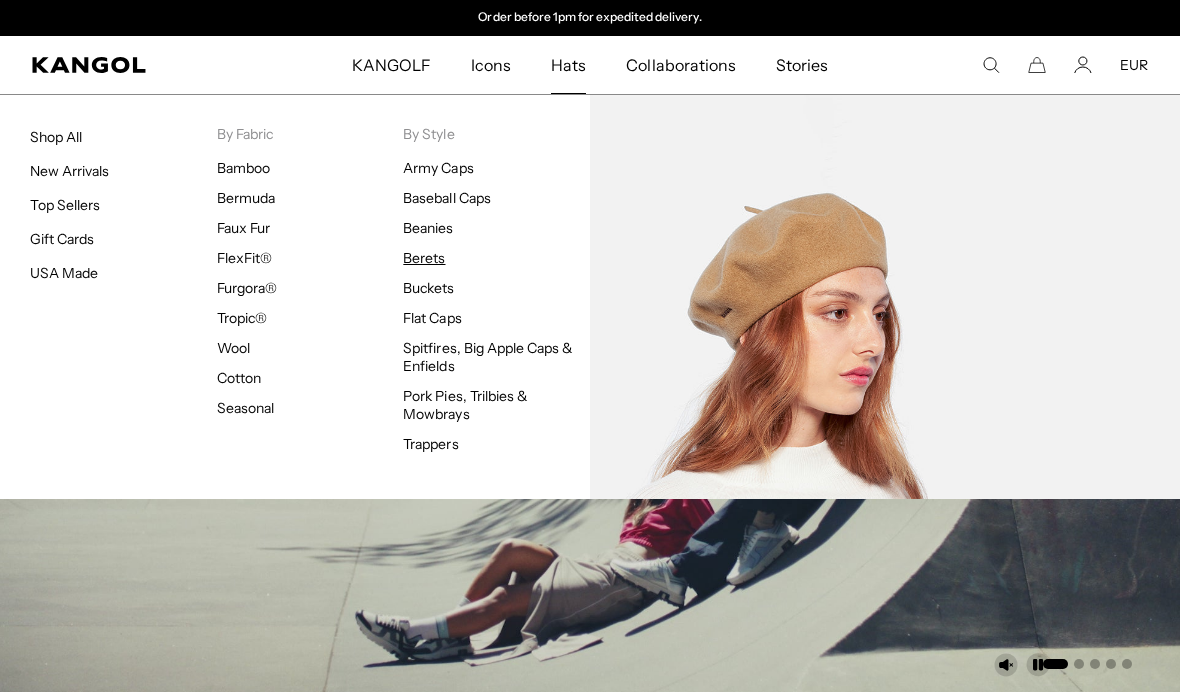 click on "Berets" at bounding box center (424, 258) 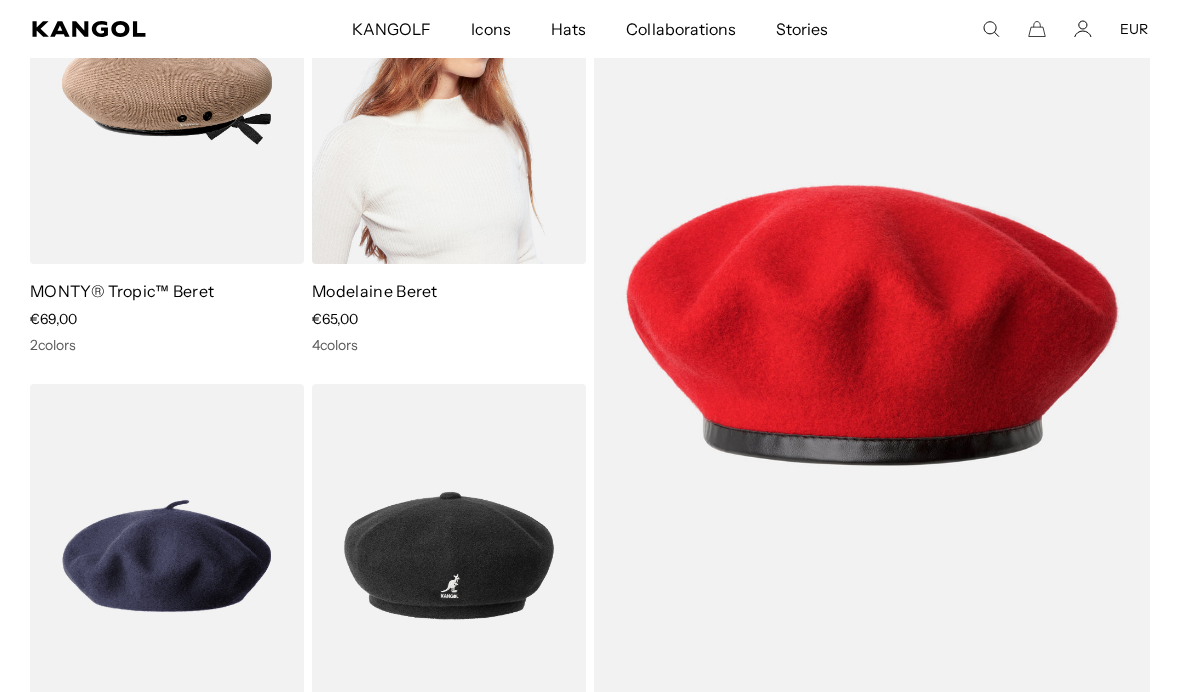 scroll, scrollTop: 0, scrollLeft: 0, axis: both 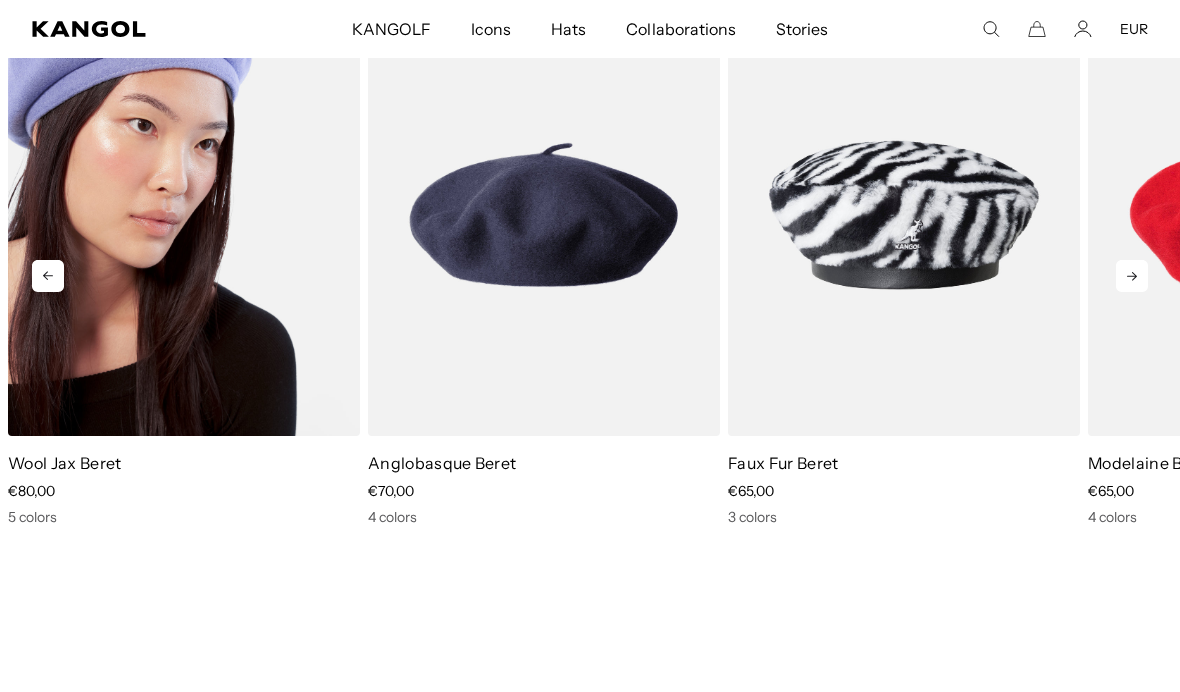 click at bounding box center (184, 215) 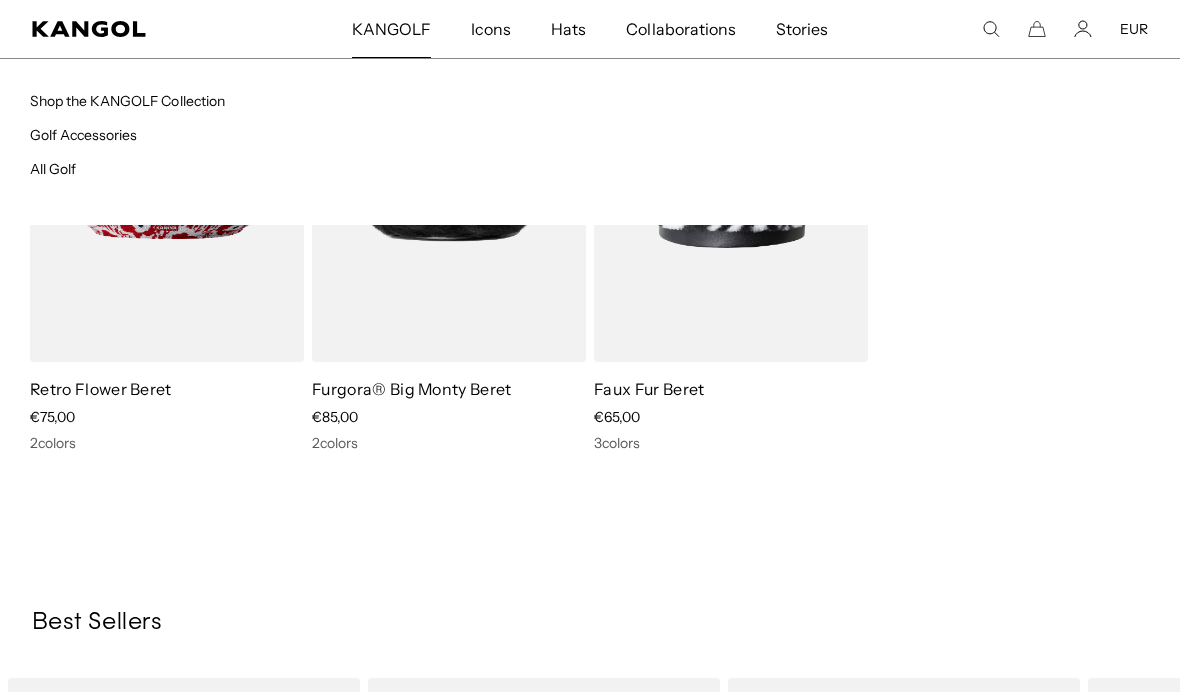 scroll, scrollTop: 1071, scrollLeft: 0, axis: vertical 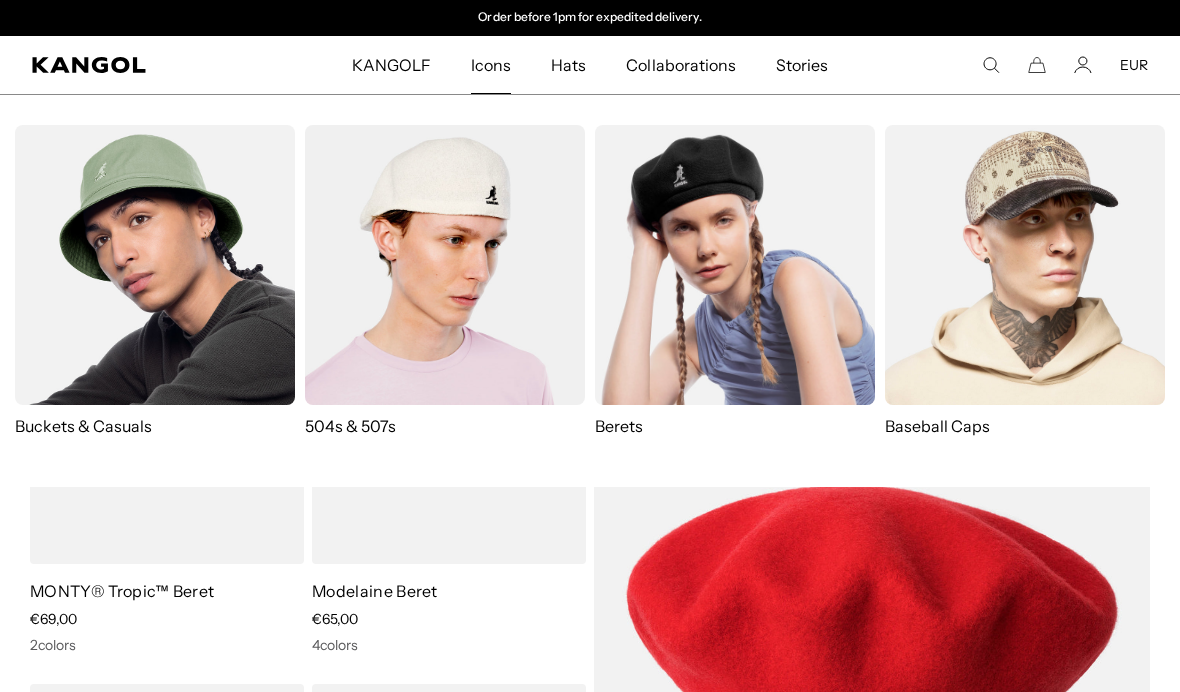 click at bounding box center (445, 265) 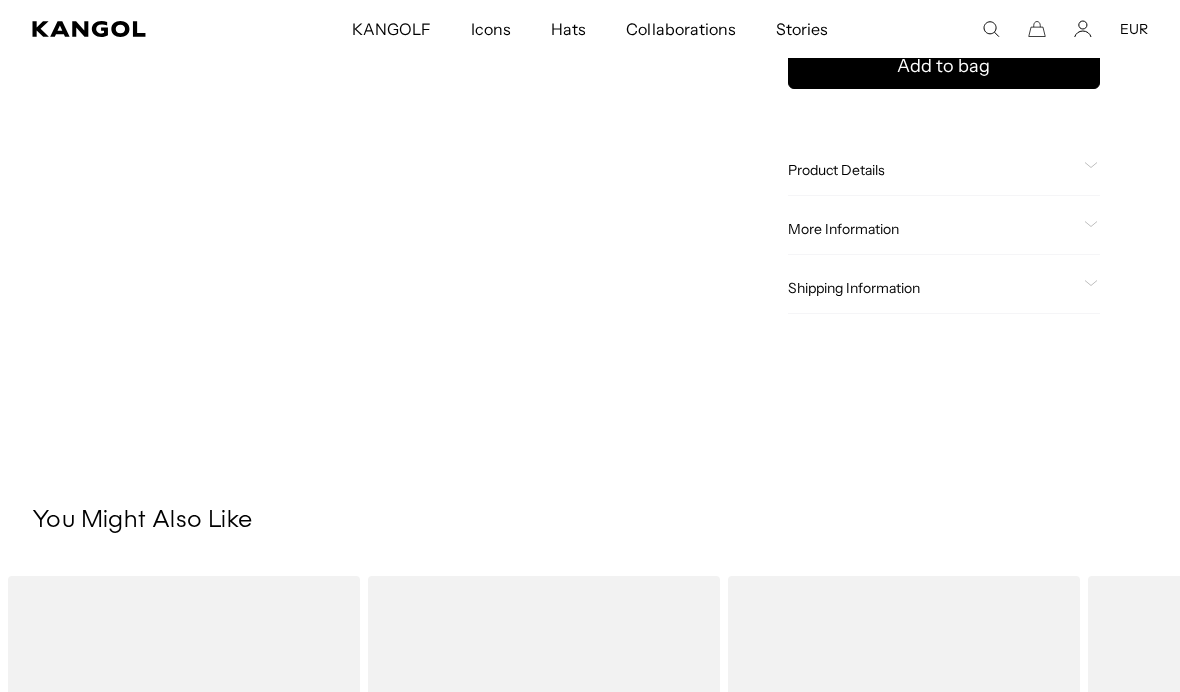 scroll, scrollTop: 375, scrollLeft: 0, axis: vertical 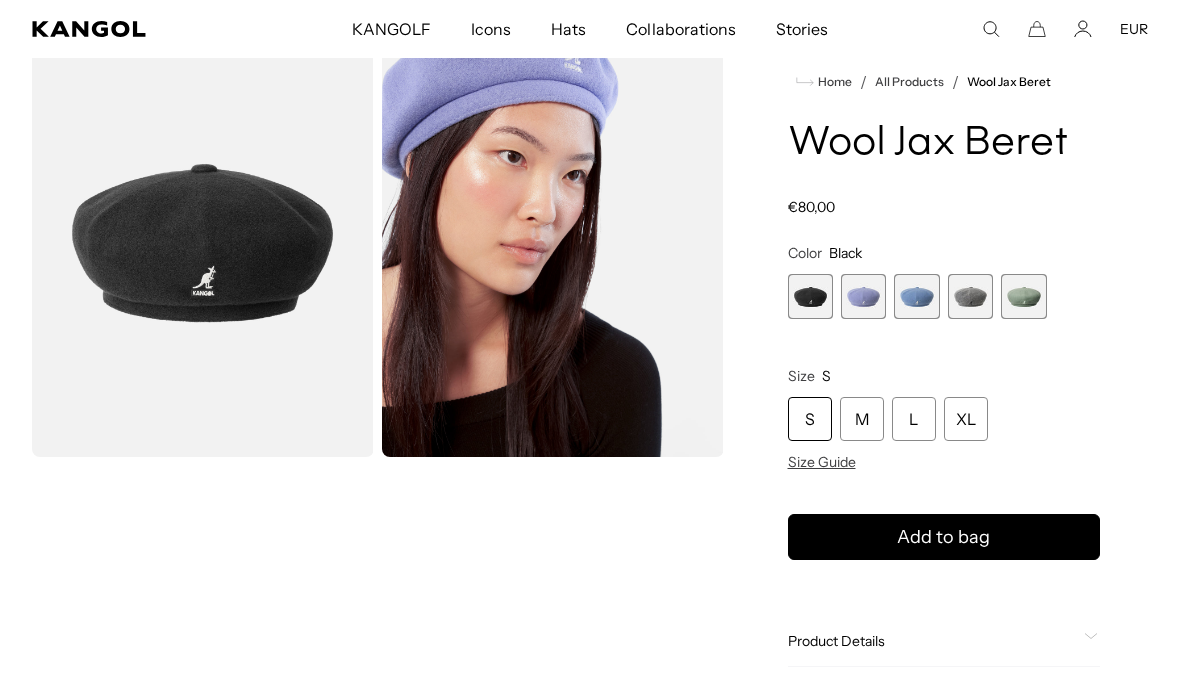 click at bounding box center (553, 243) 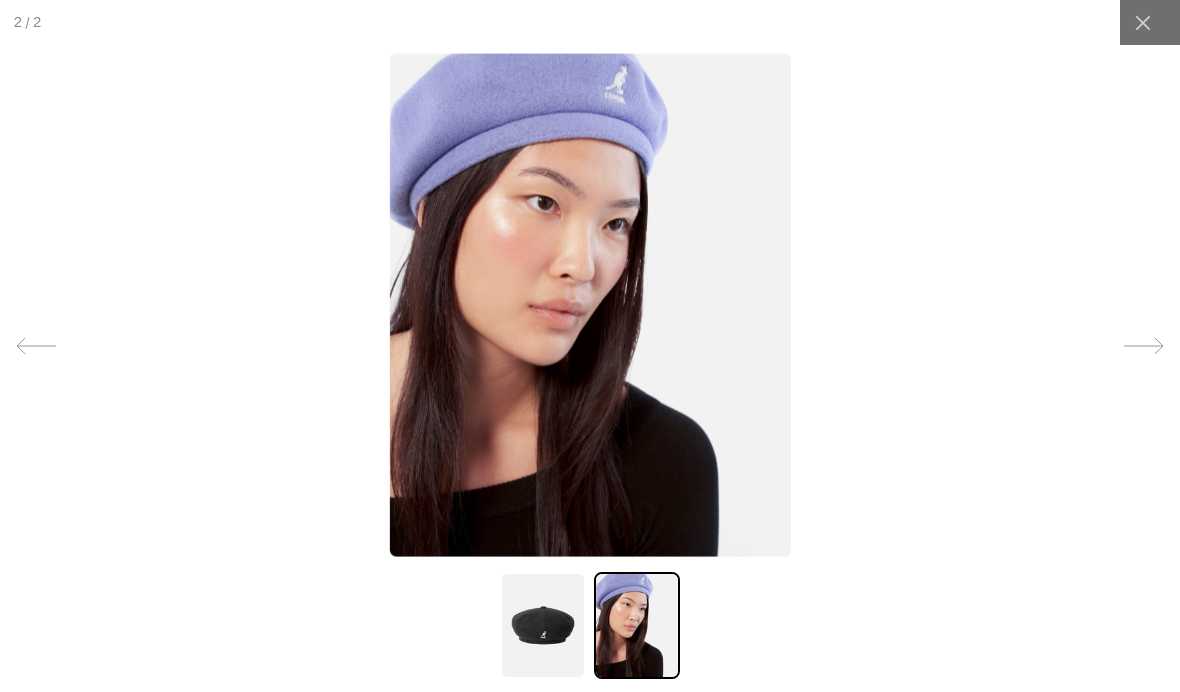 scroll, scrollTop: 0, scrollLeft: 0, axis: both 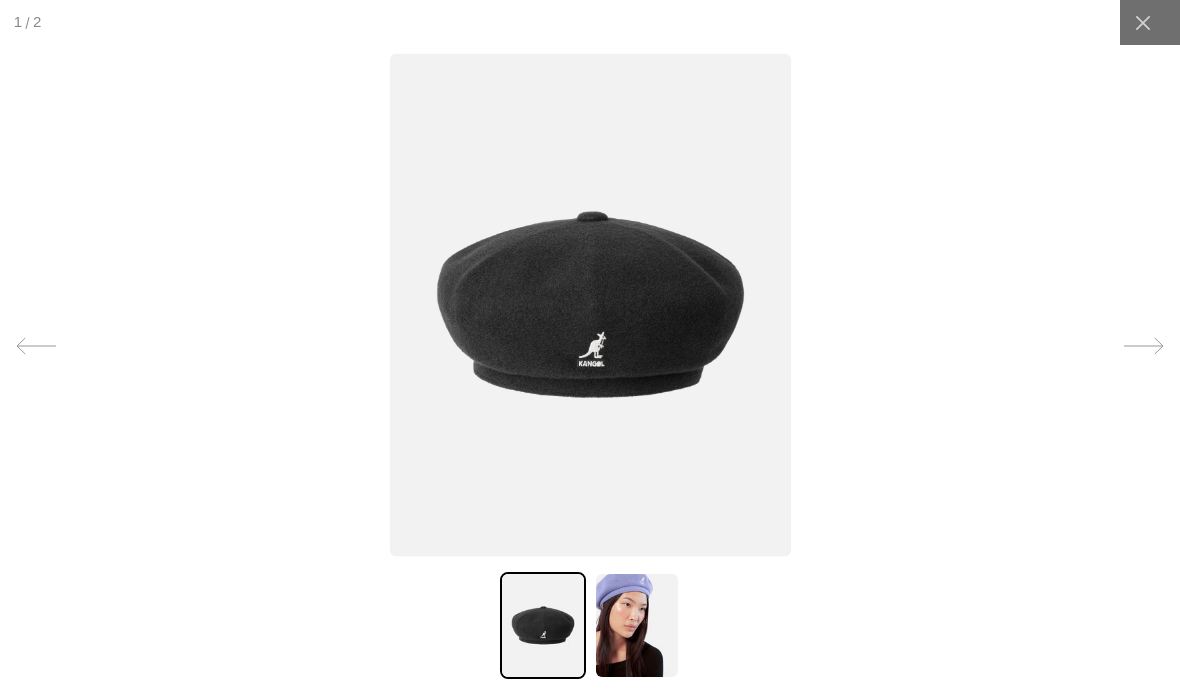 click at bounding box center (1144, 346) 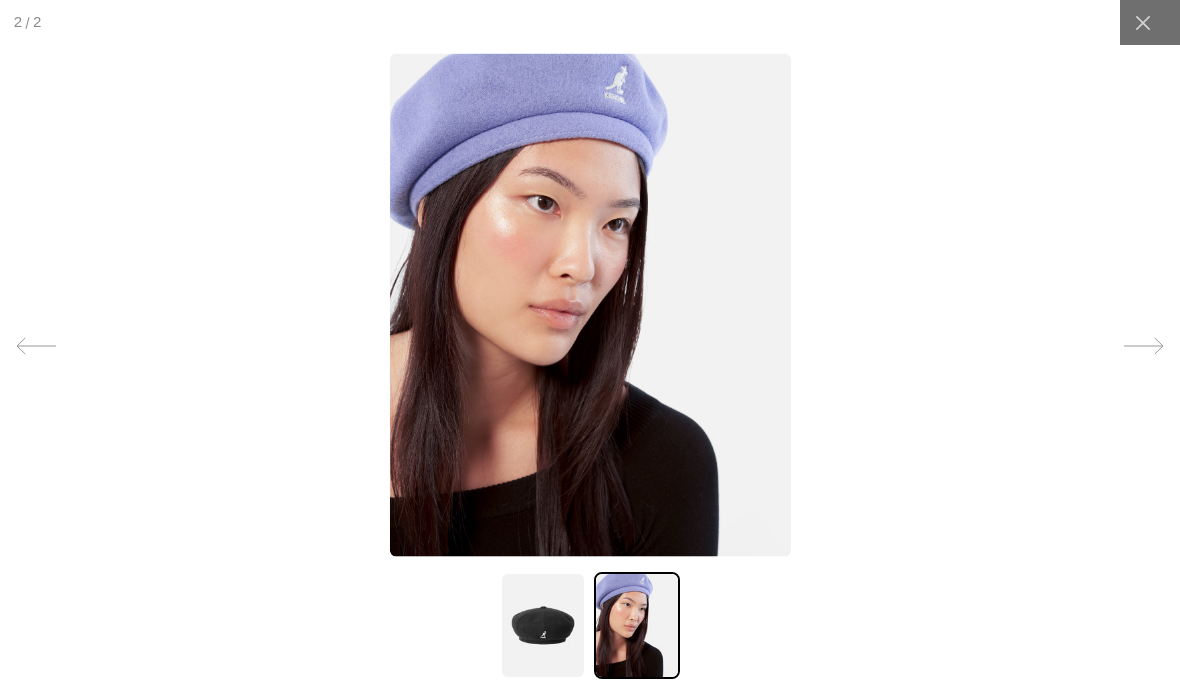 scroll, scrollTop: 0, scrollLeft: 412, axis: horizontal 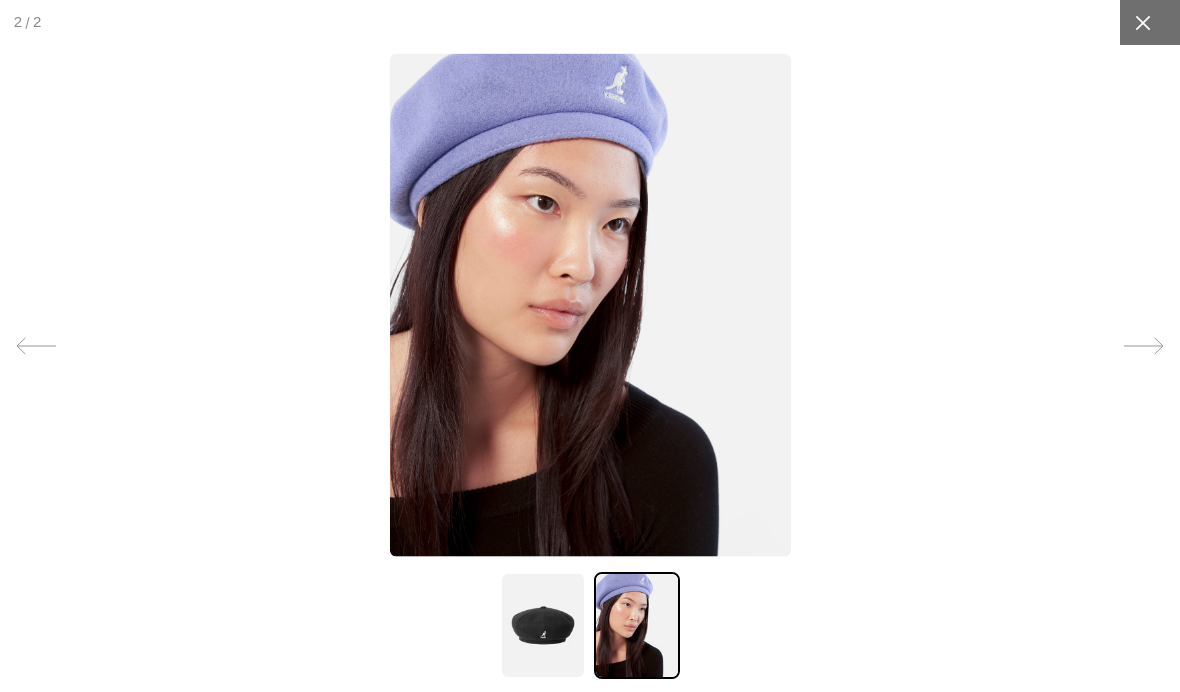 click 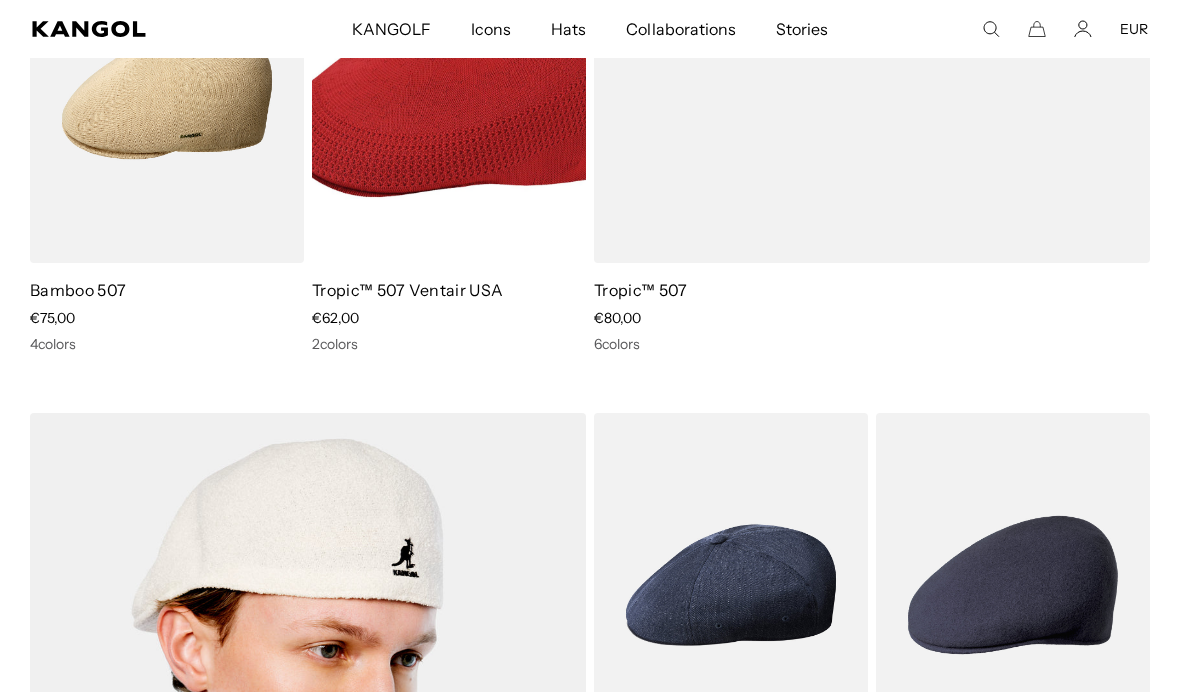 scroll, scrollTop: 814, scrollLeft: 0, axis: vertical 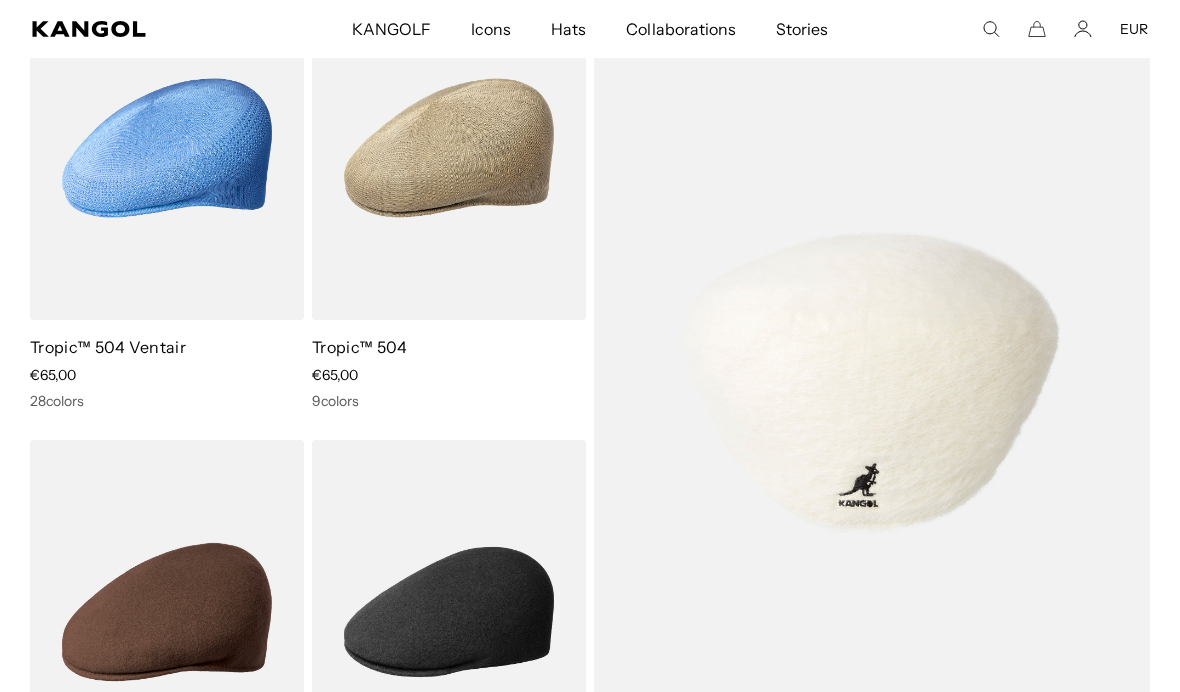 click at bounding box center [872, 380] 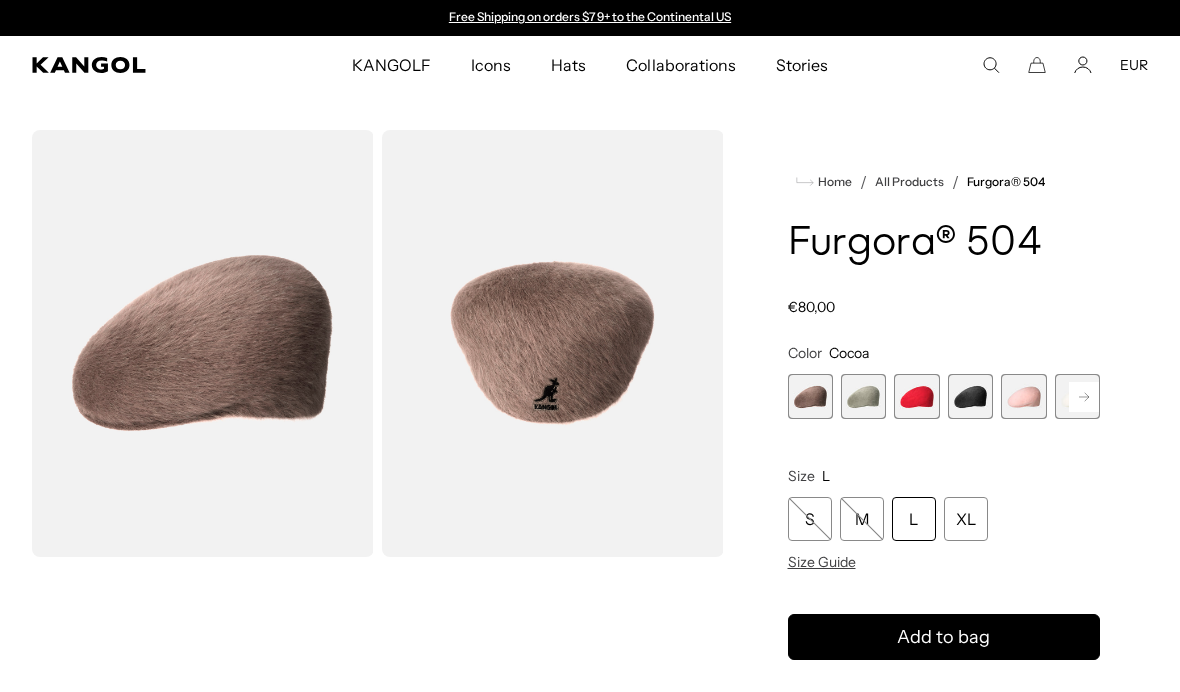 scroll, scrollTop: 0, scrollLeft: 0, axis: both 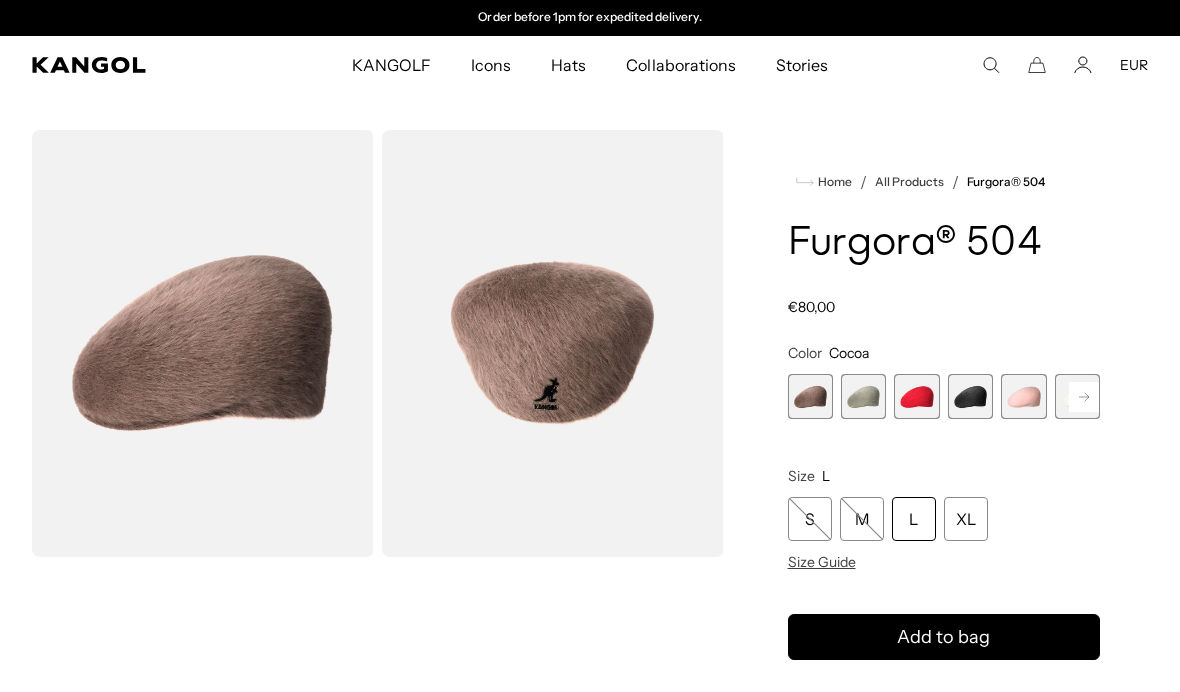 click at bounding box center (970, 396) 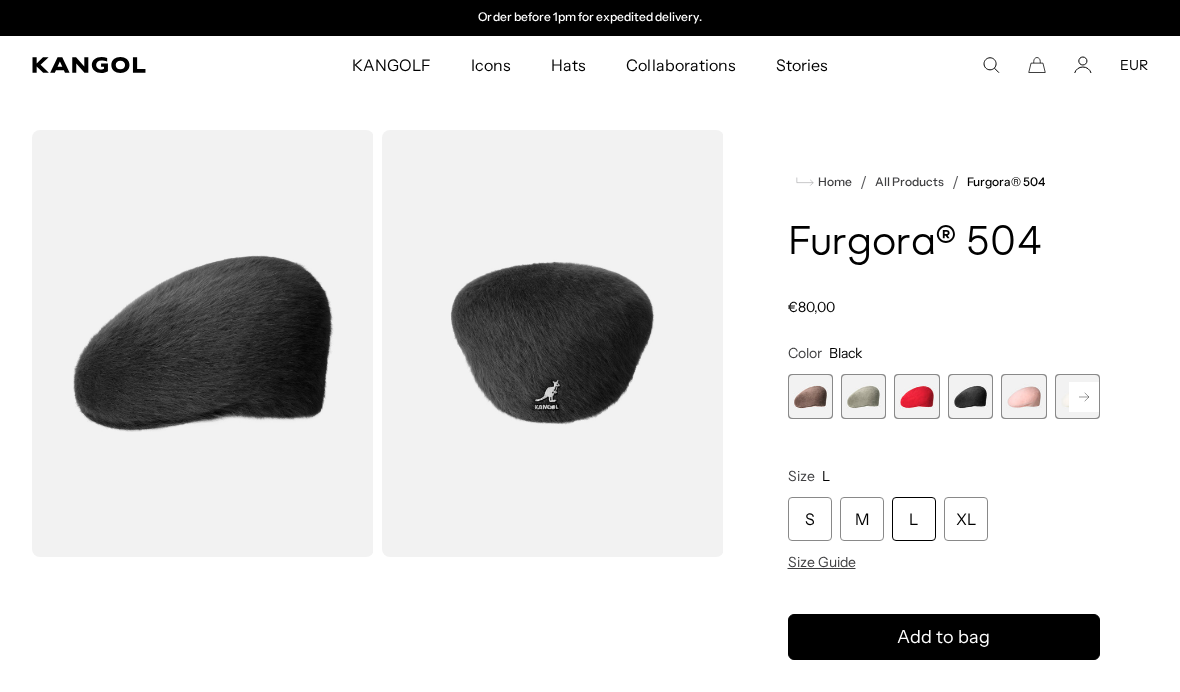 click 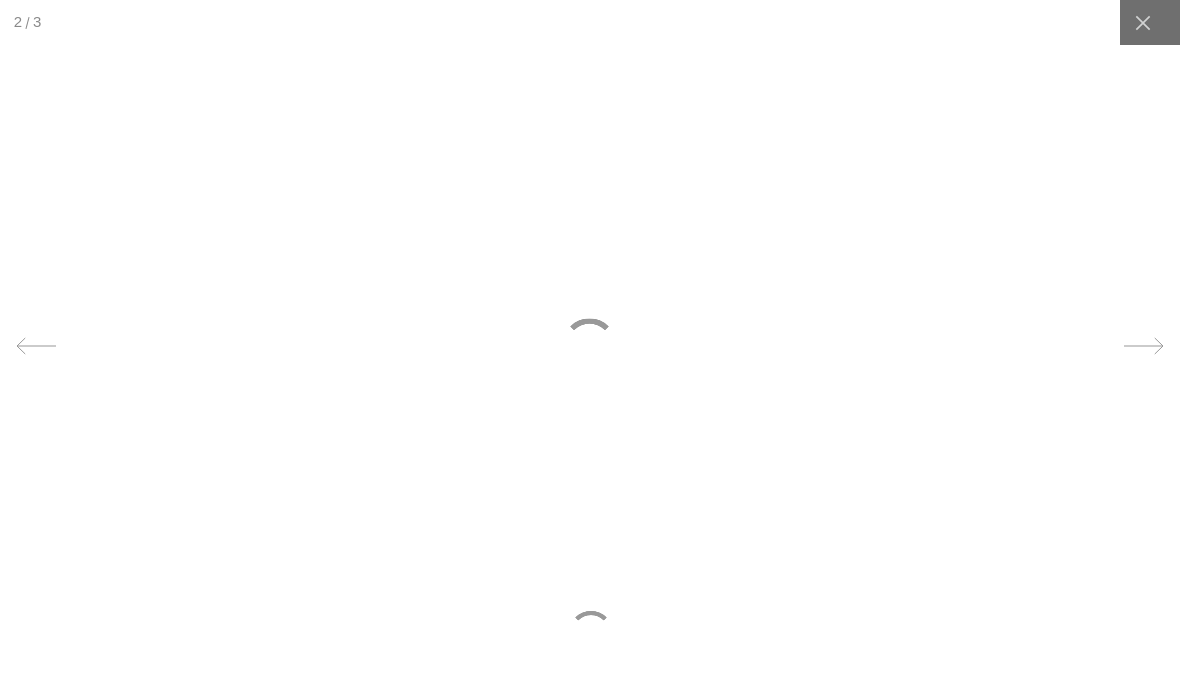 scroll, scrollTop: 0, scrollLeft: 0, axis: both 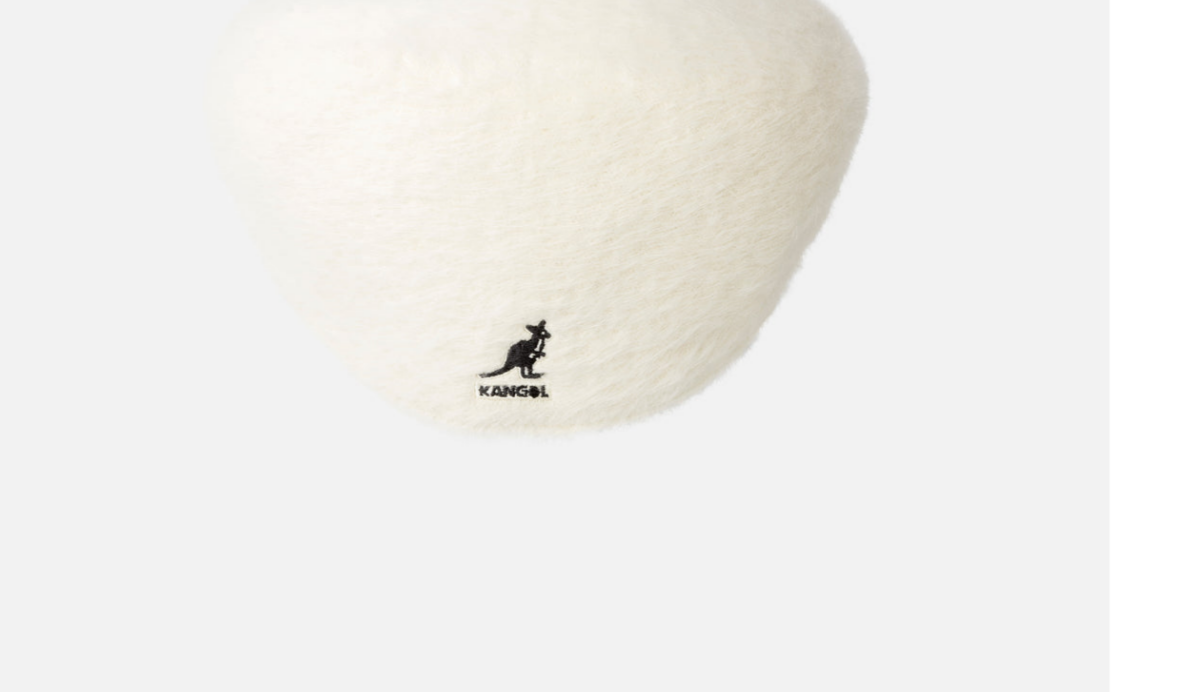 click on "Skip to content
My Bag
( 0 )
Your cart is empty.
Explore new hats
Loading...
Subtotal
€0,00 EUR
Taxes, shipping, and discounts are calculated at checkout
Checkout
View My Bag
Size and fit
Close
Size
cm
Inches
S
6 ¾ - 6 ⅞
54-55
21" - 21 ½"
M
7 - 7 ⅛
56-57
22" - 22 ½"
L
7 ¼ - 7 ⅜
58-59
22 ¾" - 23"
XL
7 ½ - 7 ⅝
60-61
XXL" at bounding box center [590, 1576] 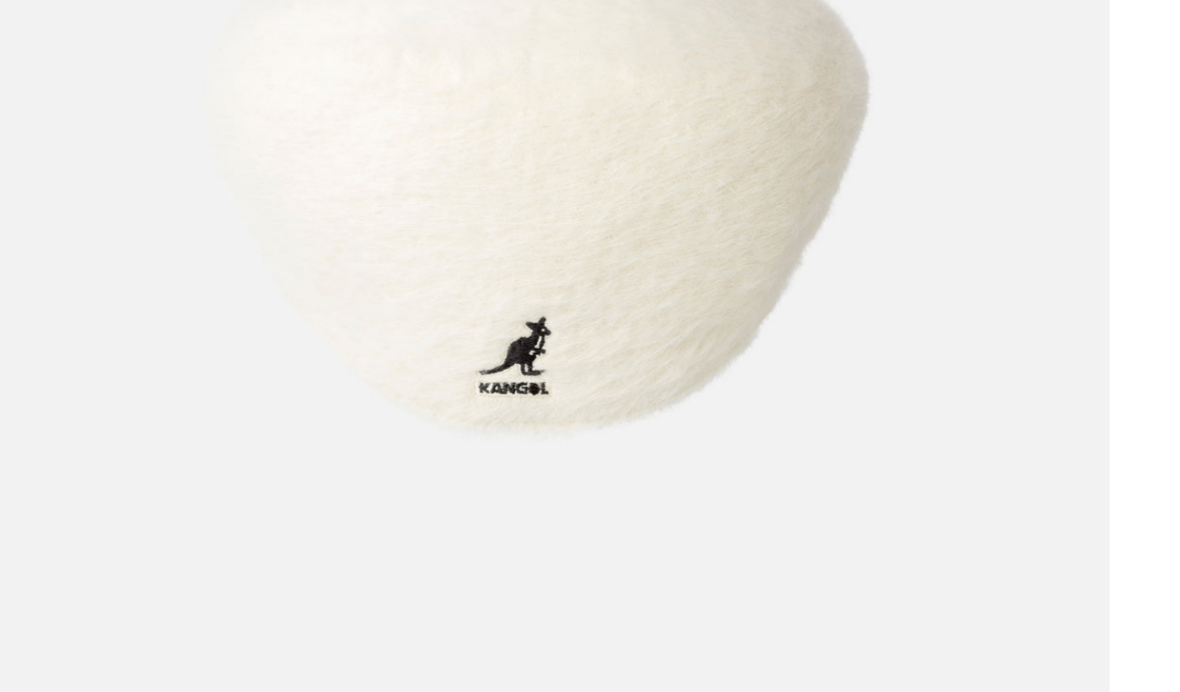 scroll, scrollTop: 0, scrollLeft: 0, axis: both 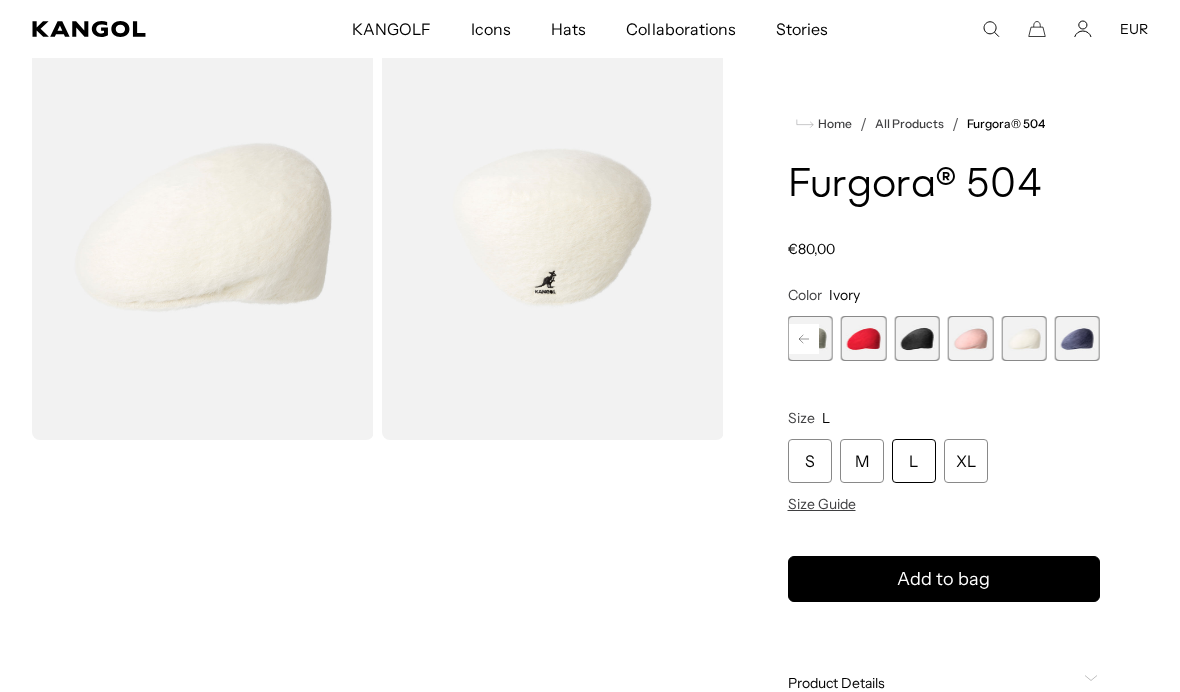 click at bounding box center (553, 226) 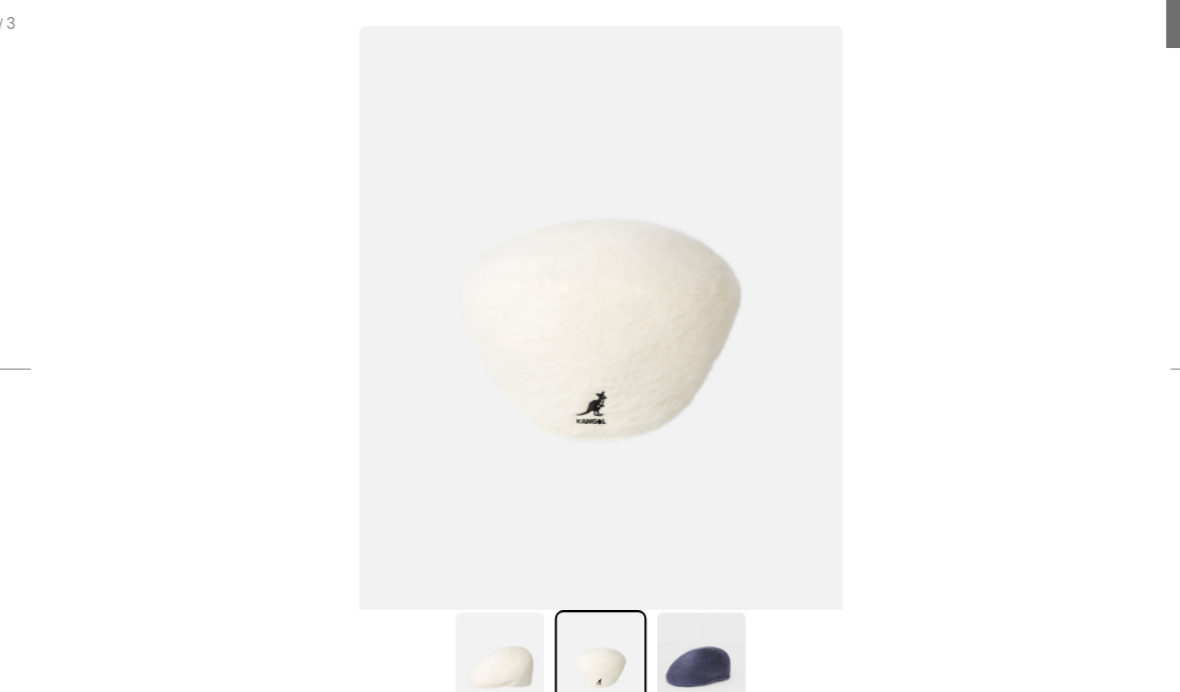 scroll, scrollTop: 141, scrollLeft: 0, axis: vertical 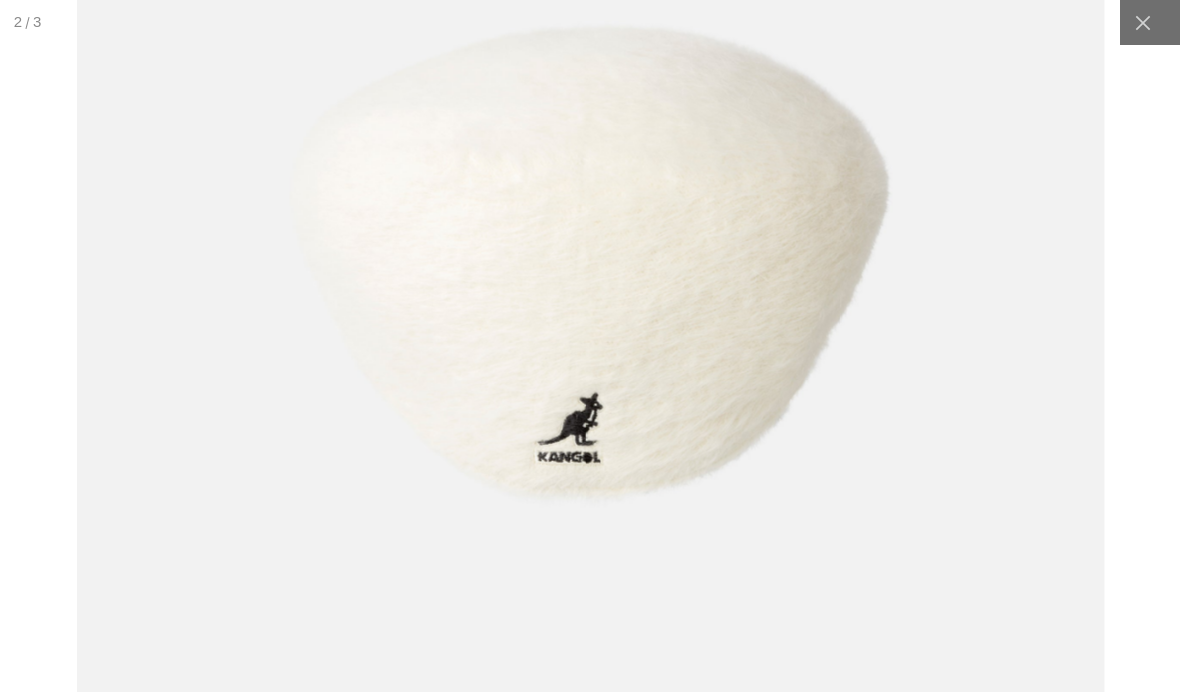 click on "Skip to content
My Bag
( 0 )
Your cart is empty.
Explore new hats
Loading...
Subtotal
€0,00 EUR
Taxes, shipping, and discounts are calculated at checkout
Checkout
View My Bag
Size and fit
Close
Size
cm
Inches
S
6 ¾ - 6 ⅞
54-55
21" - 21 ½"
M
7 - 7 ⅛
56-57
22" - 22 ½"
L
7 ¼ - 7 ⅜
58-59
22 ¾" - 23"
XL
7 ½ - 7 ⅝
60-61
XXL" at bounding box center (590, 170) 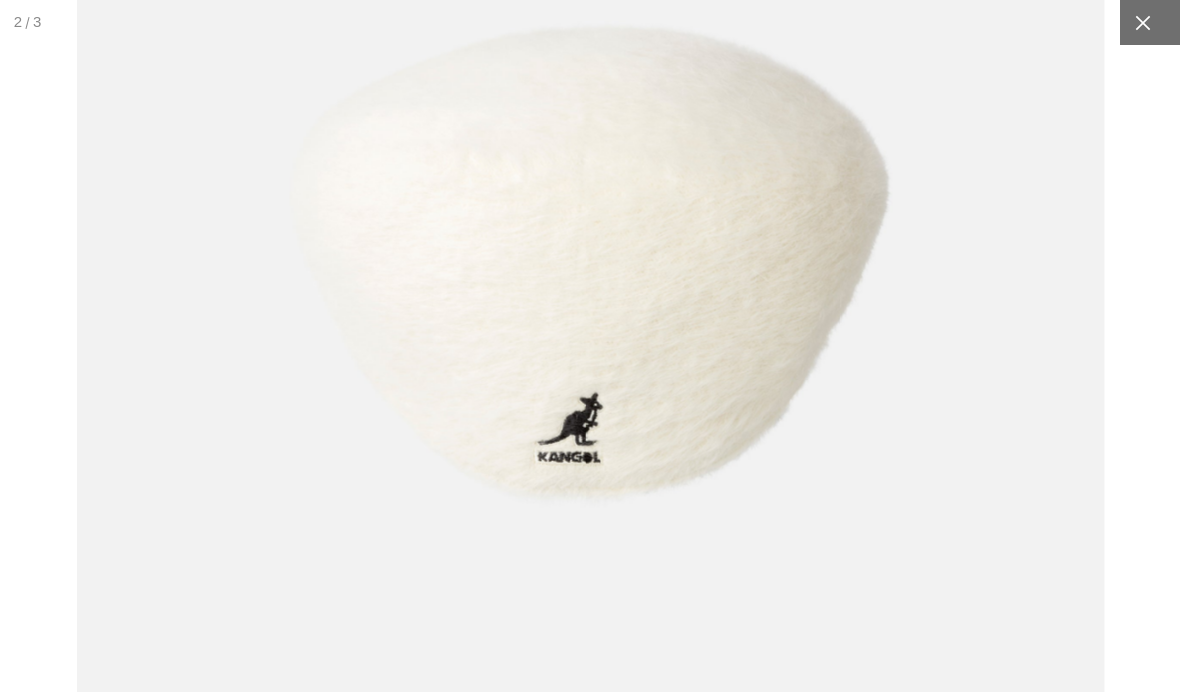 click 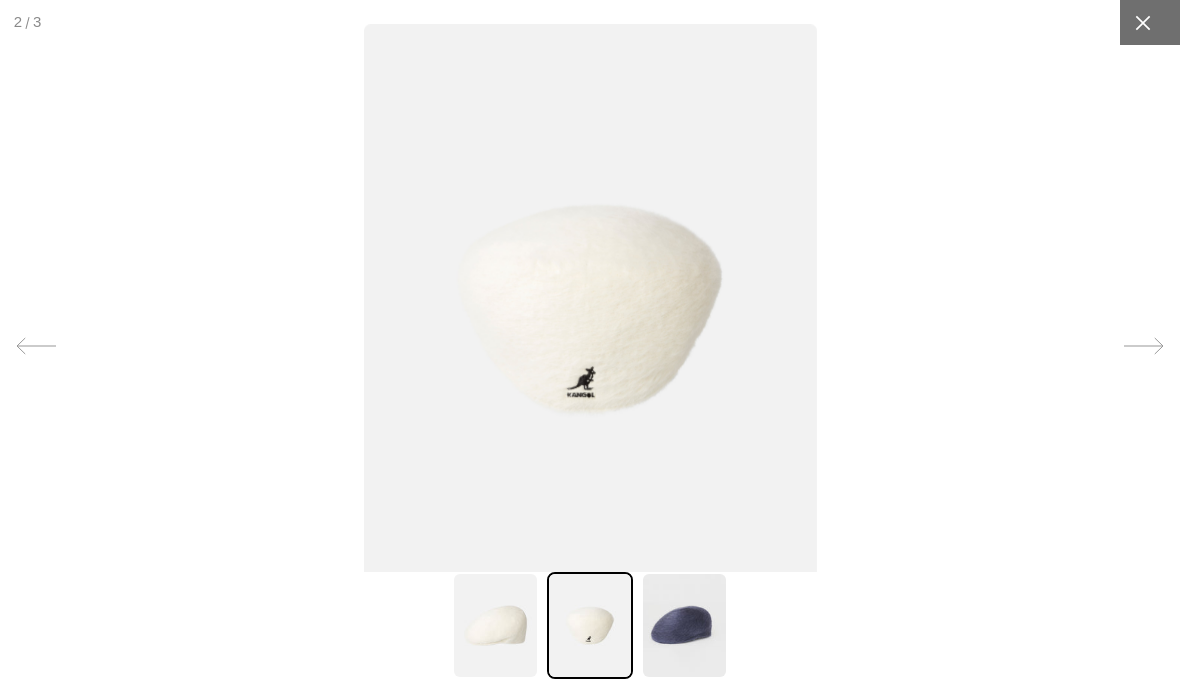 scroll, scrollTop: 0, scrollLeft: 0, axis: both 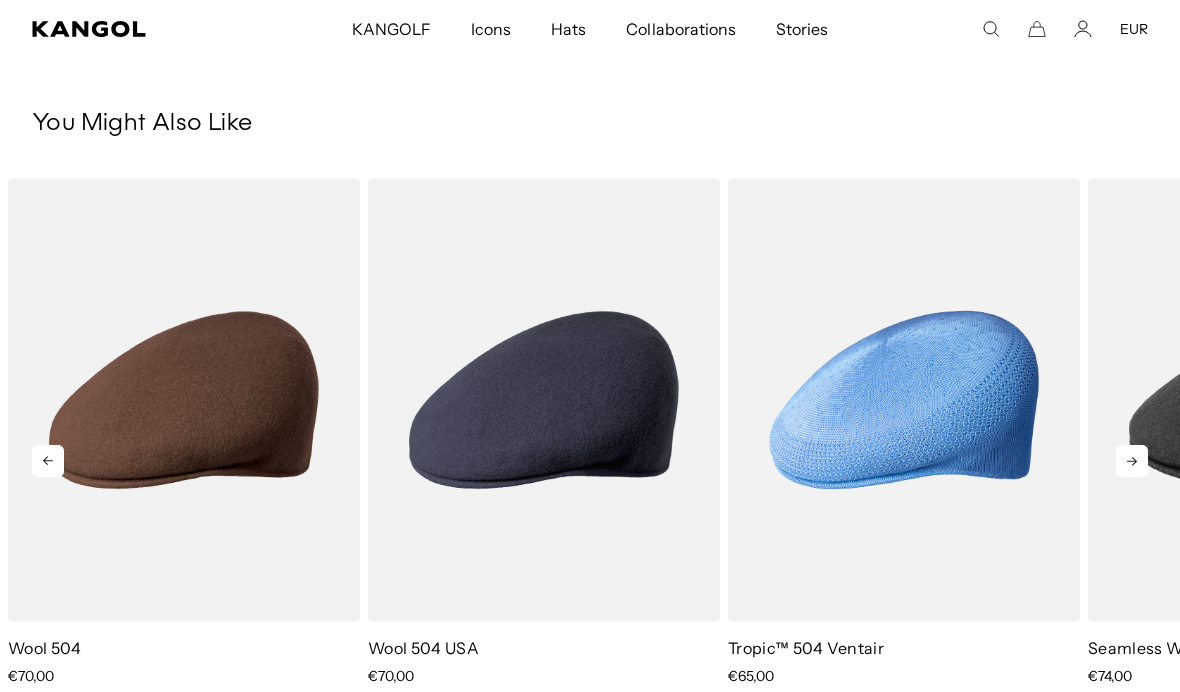 click 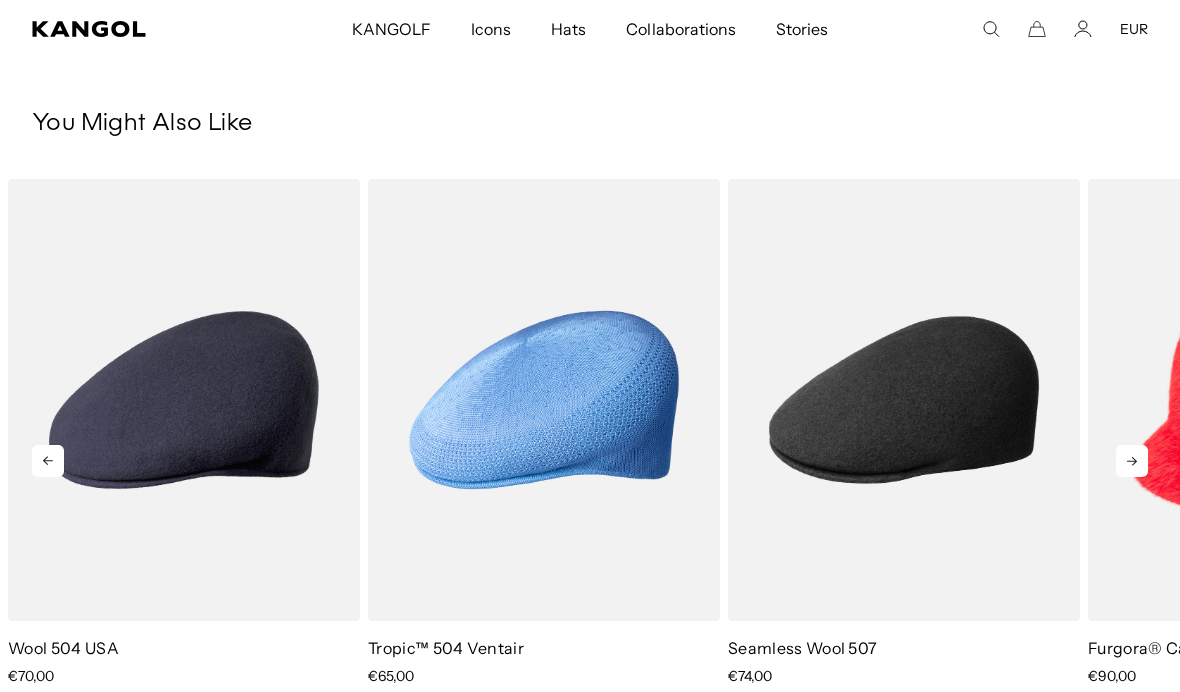 scroll 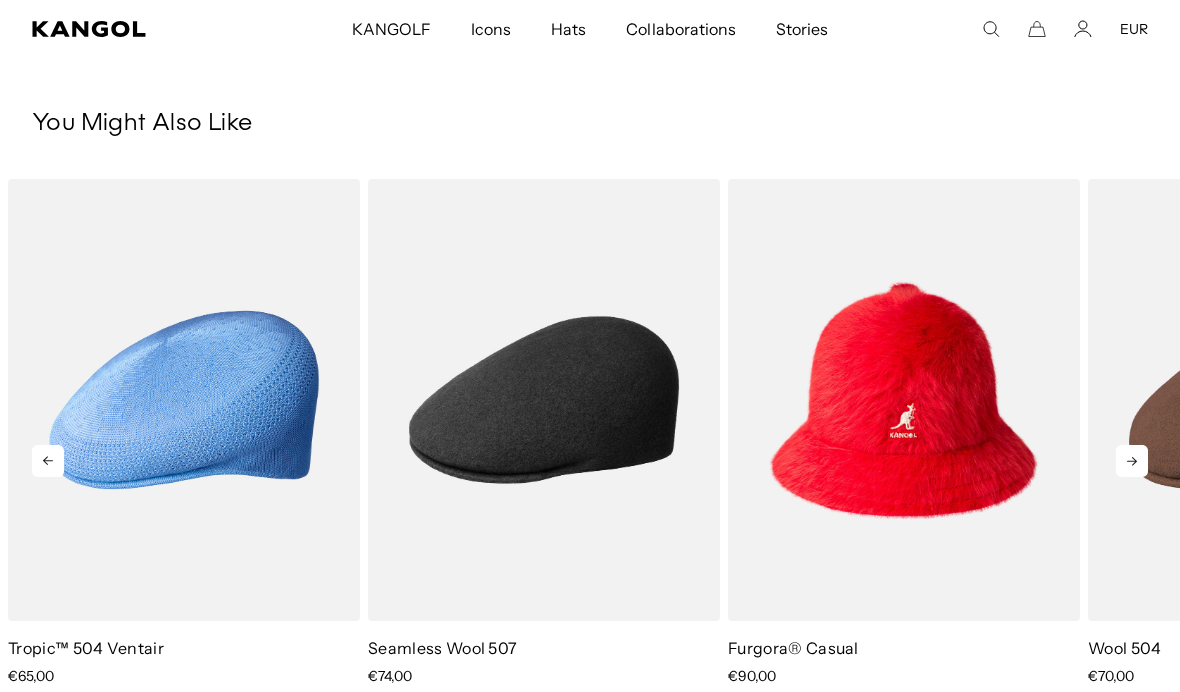 click 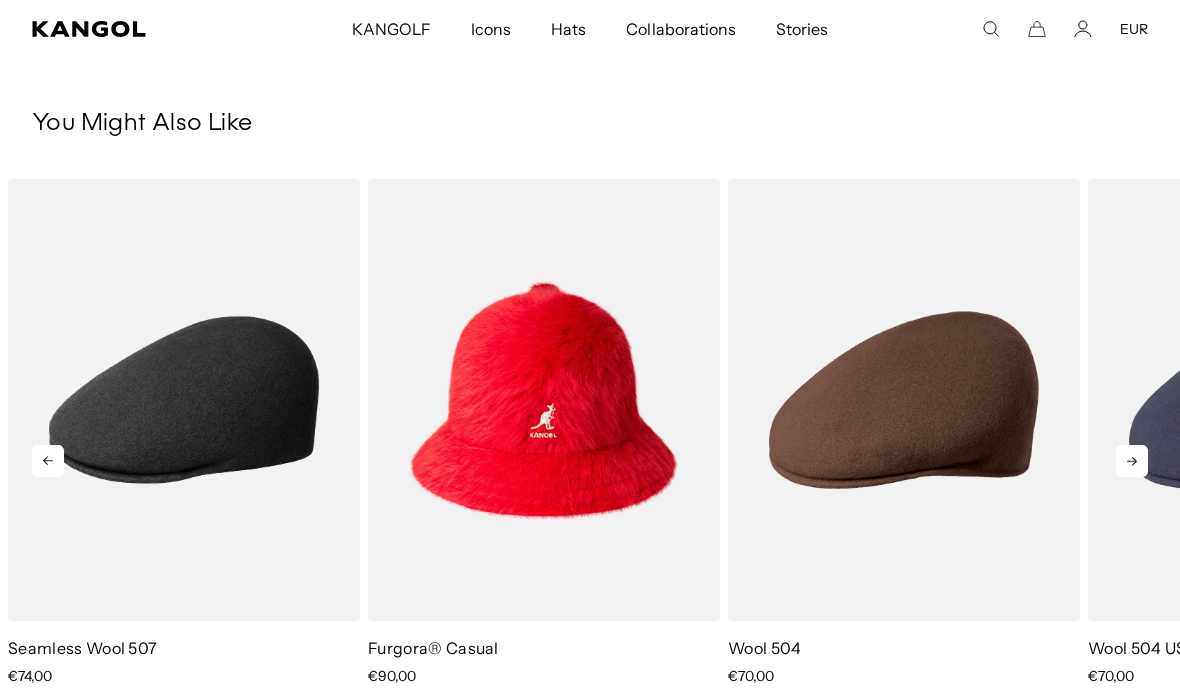 click 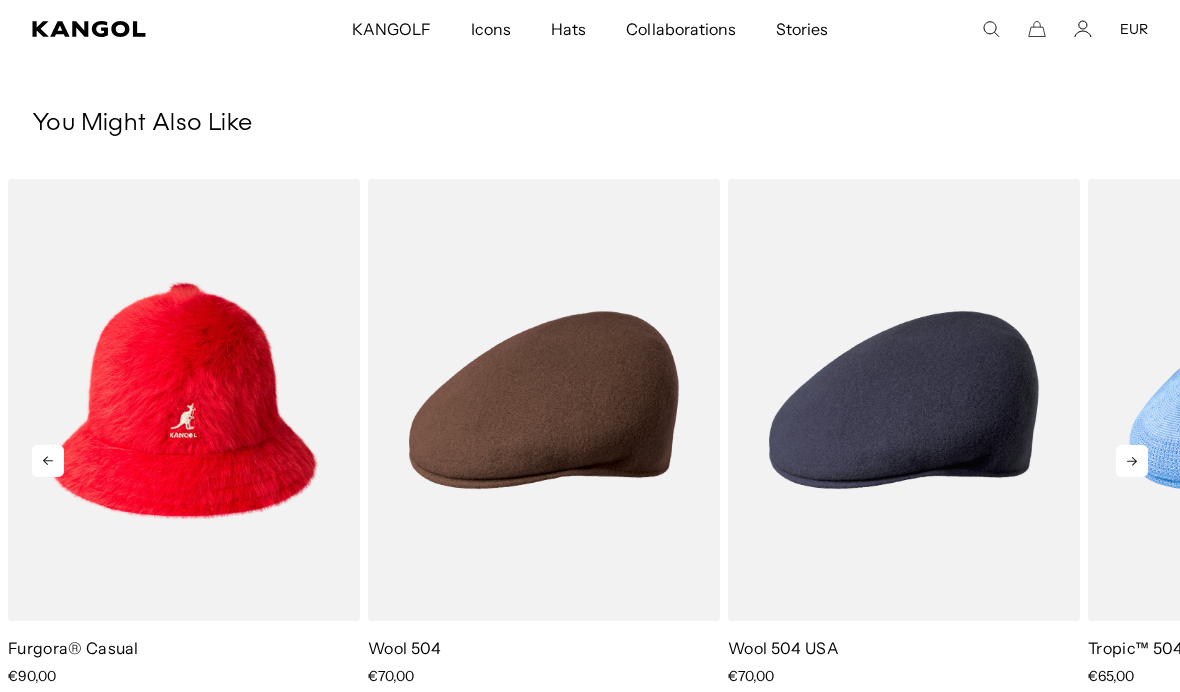 click 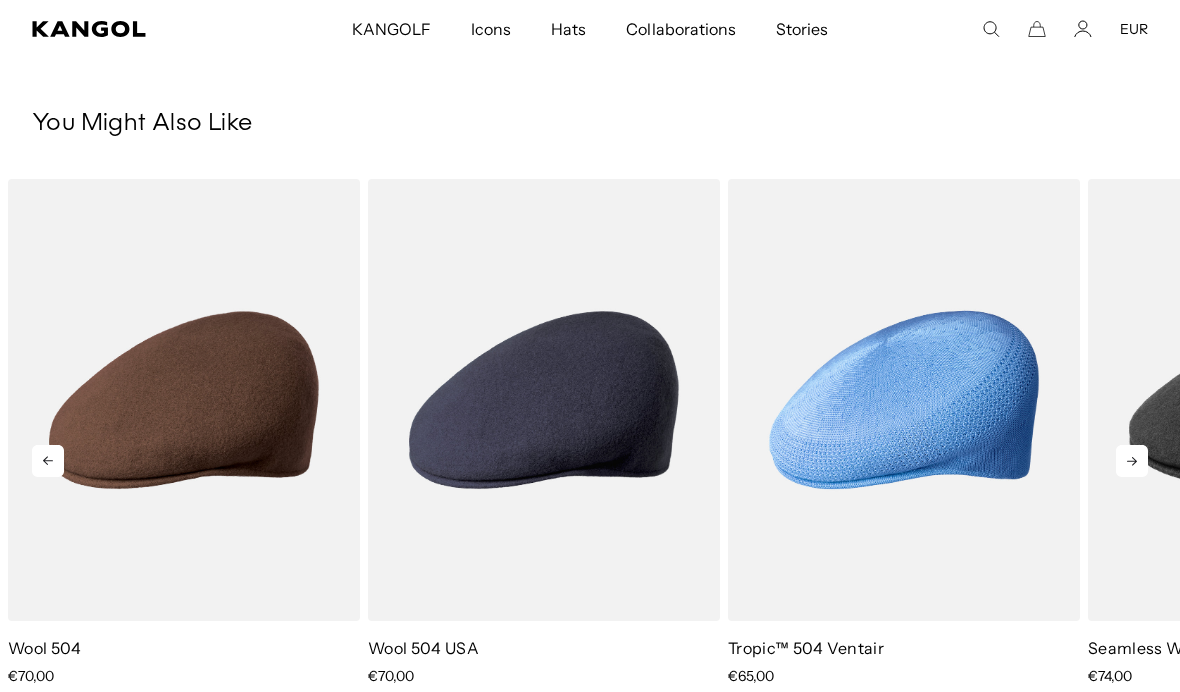 click 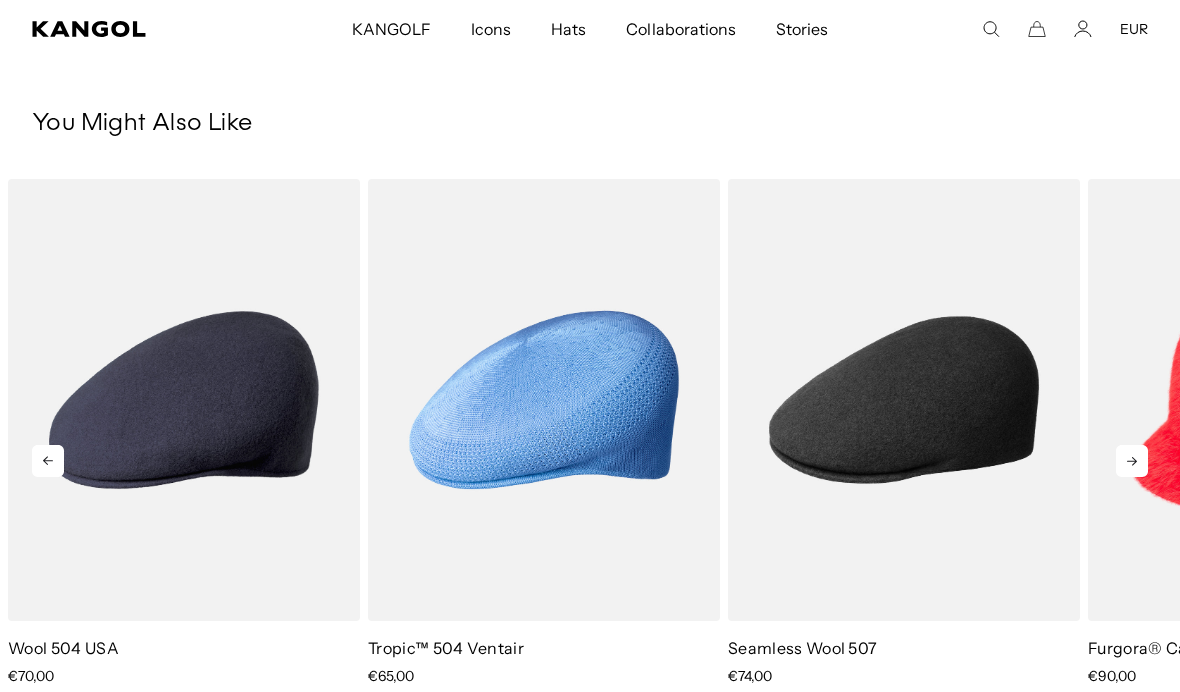 click 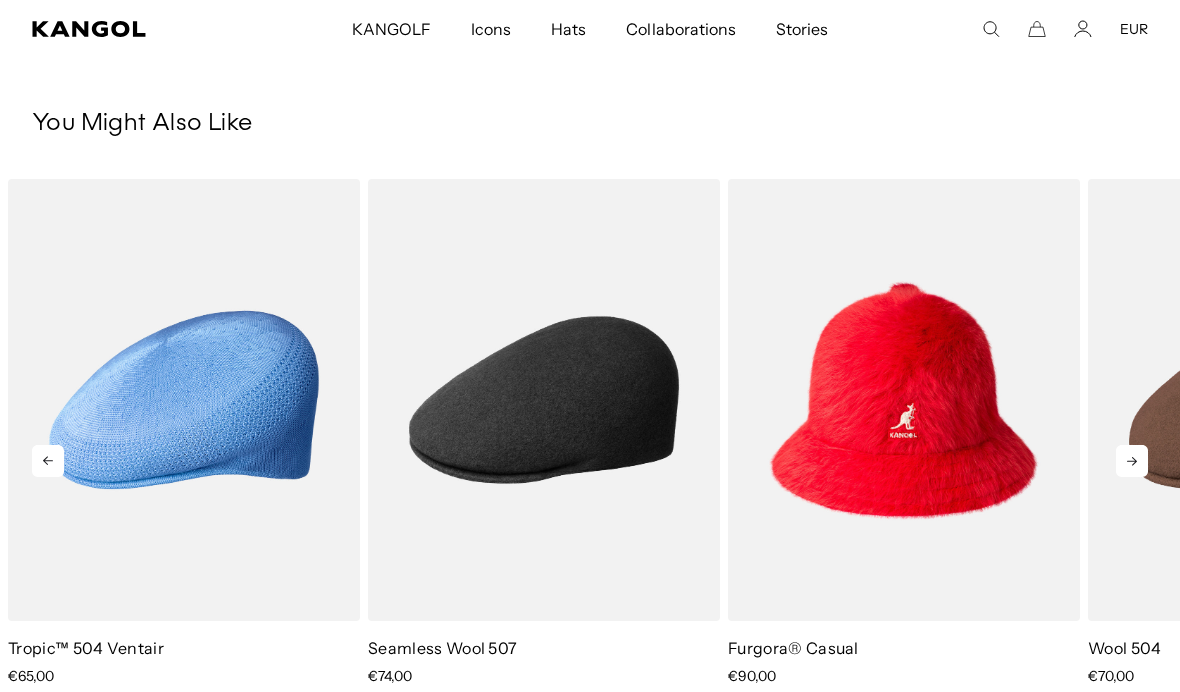 click 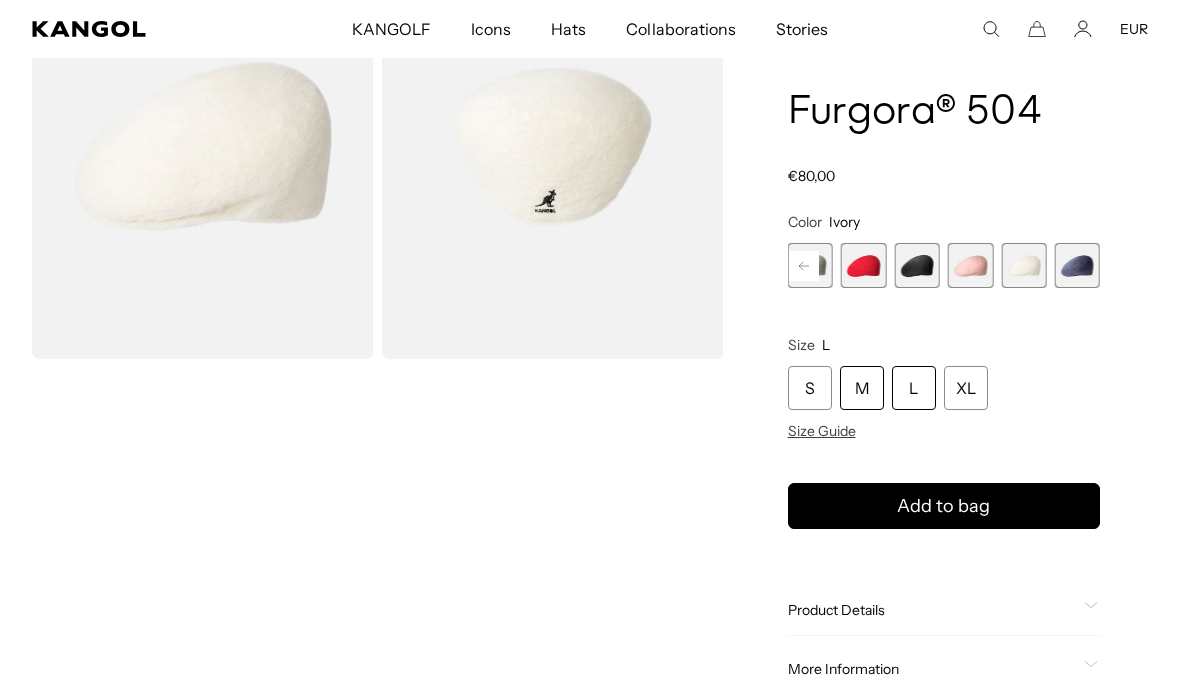 click on "M" at bounding box center (862, 388) 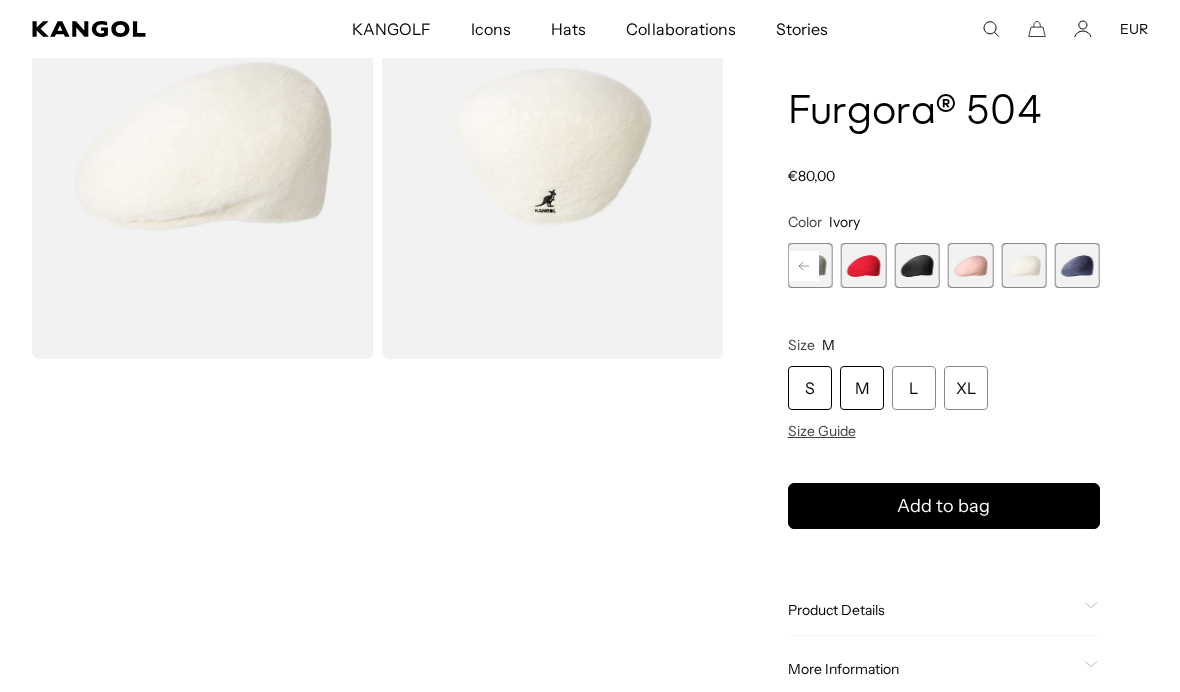click on "S" at bounding box center (810, 388) 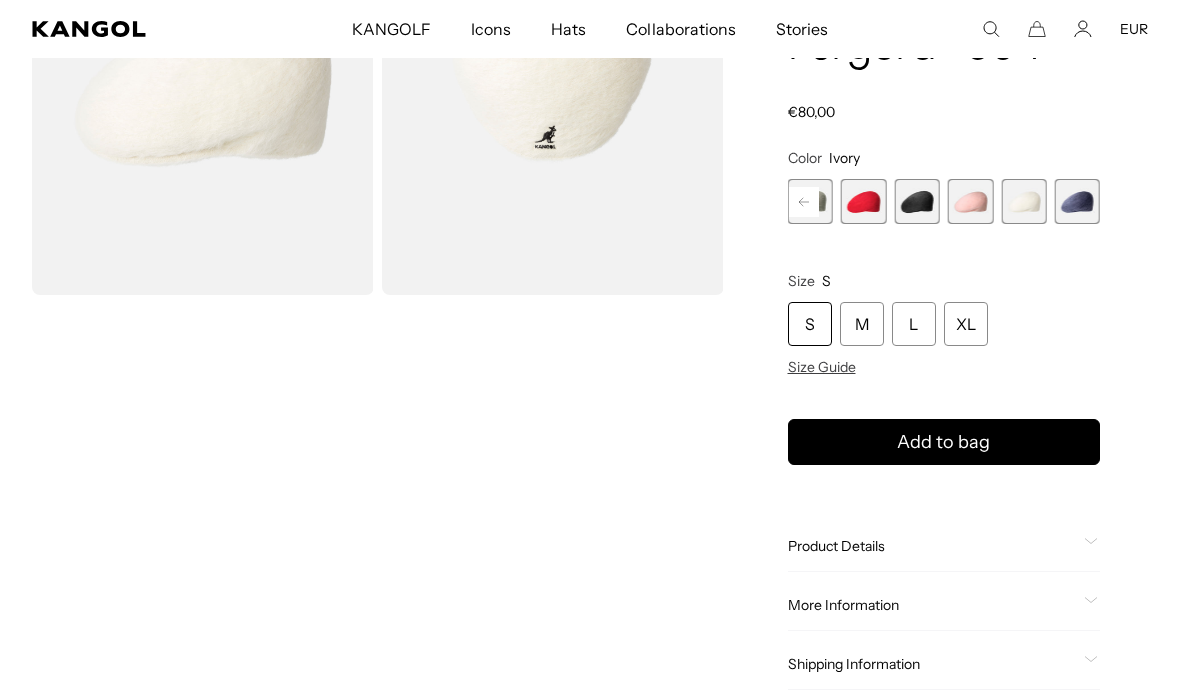click on "Product Details" 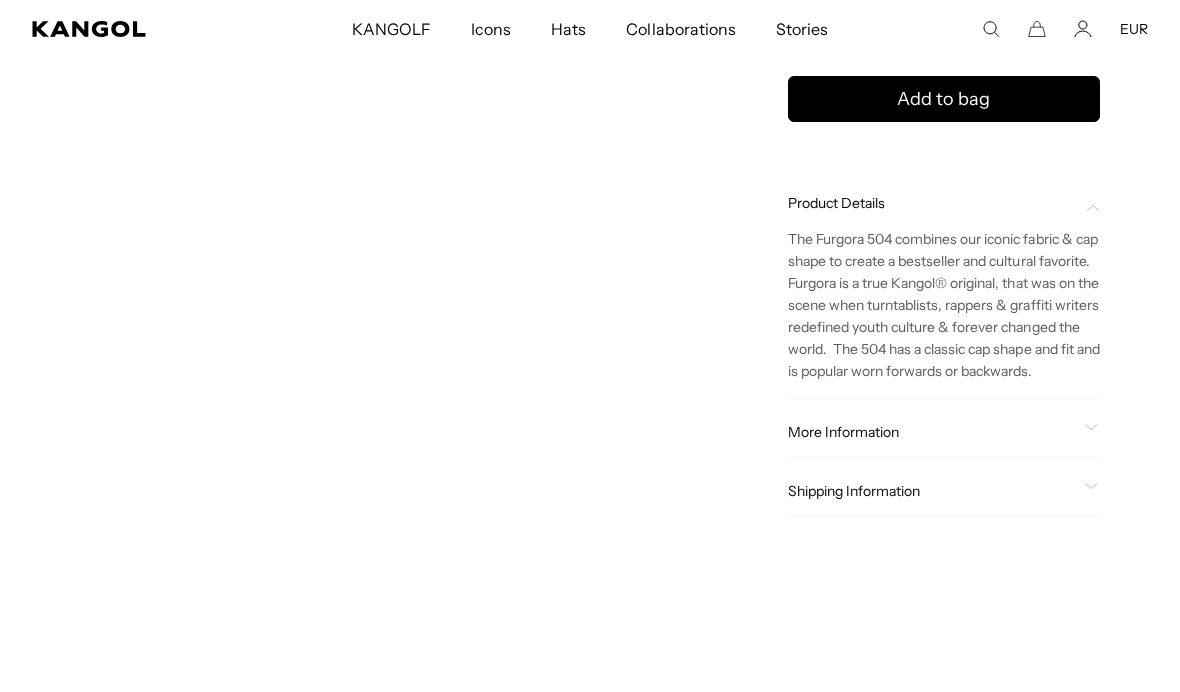 click on "More Information" 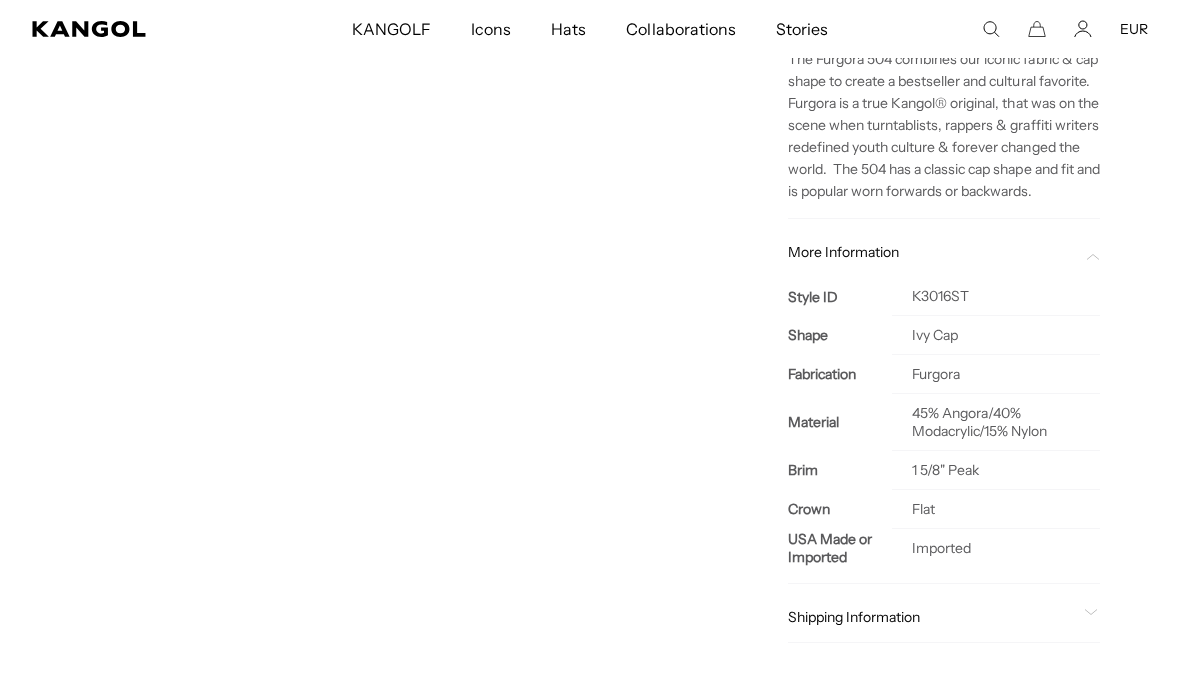 click on "Shipping Information" 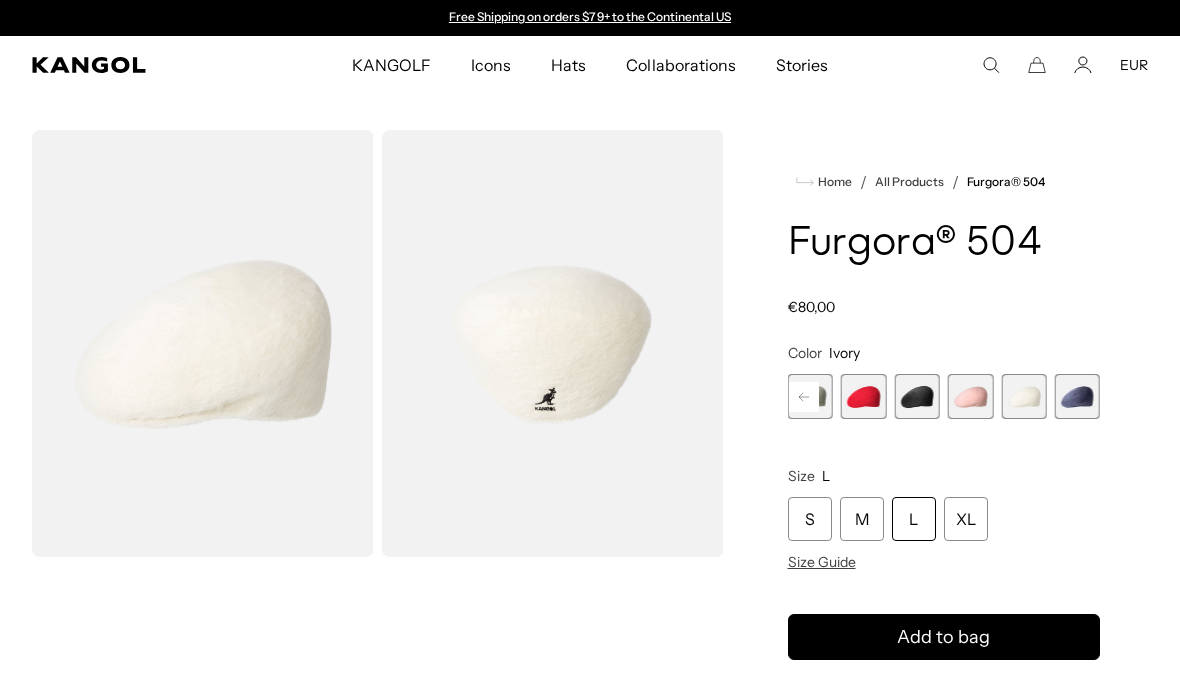 scroll, scrollTop: 0, scrollLeft: 0, axis: both 